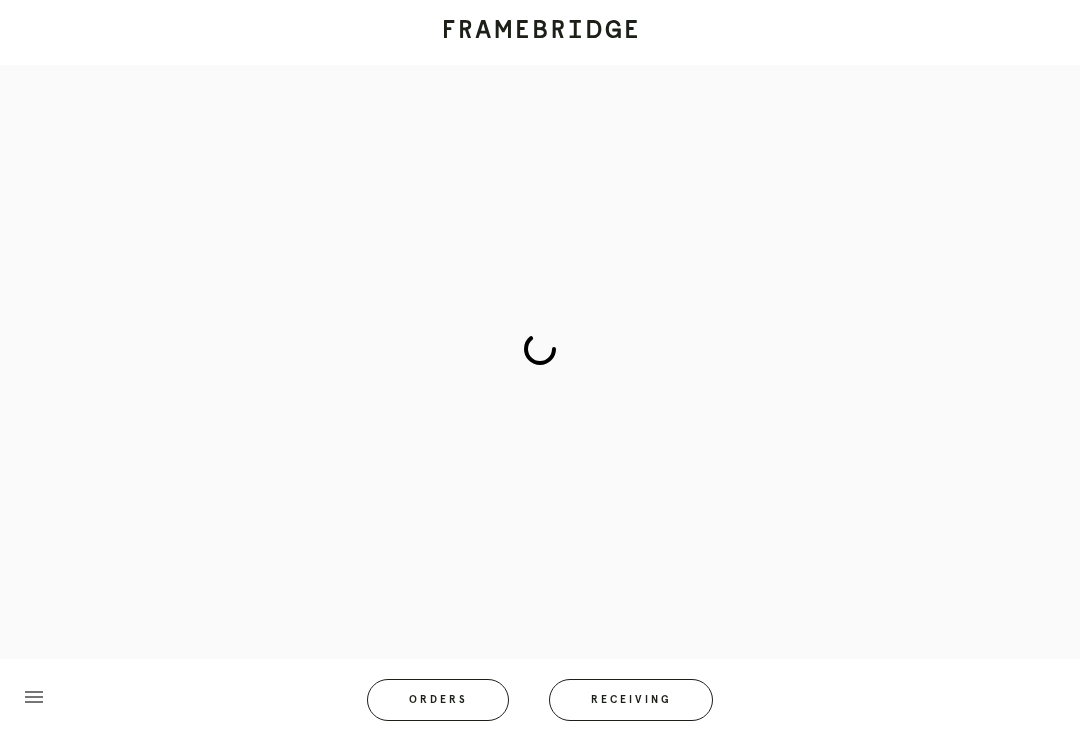 scroll, scrollTop: 50, scrollLeft: 0, axis: vertical 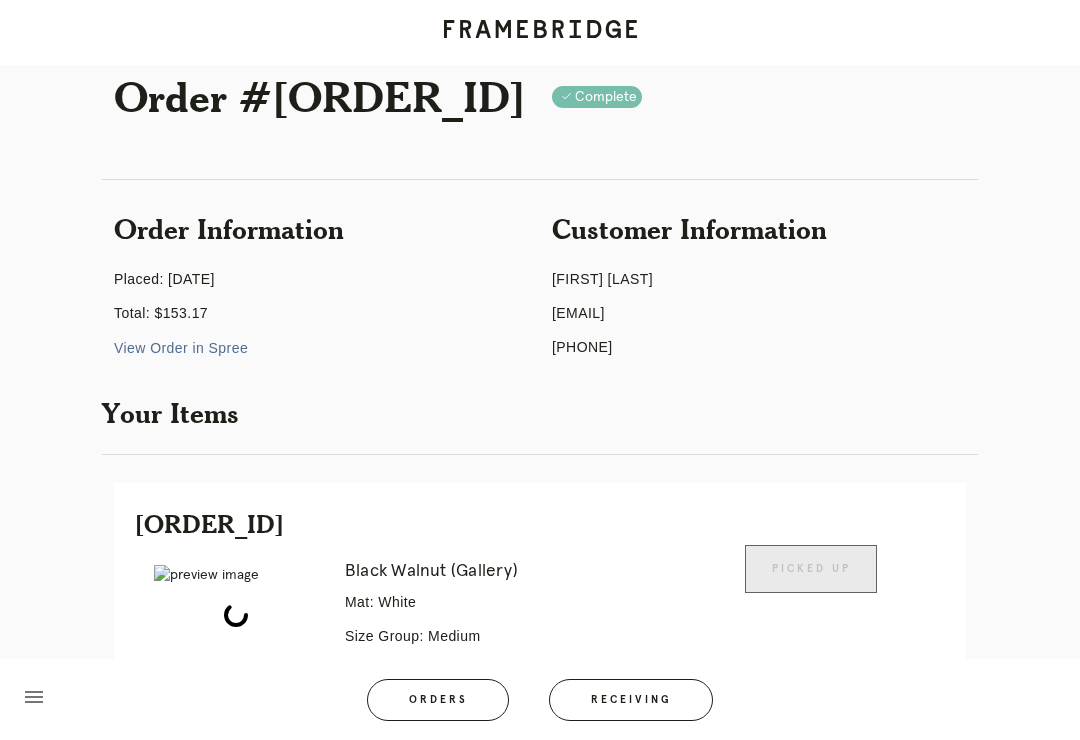 click on "menu
Orders
Receiving
Logged in as:   samuel.carlos@framebridge.com   Mosaic District
Logout" at bounding box center [540, 706] 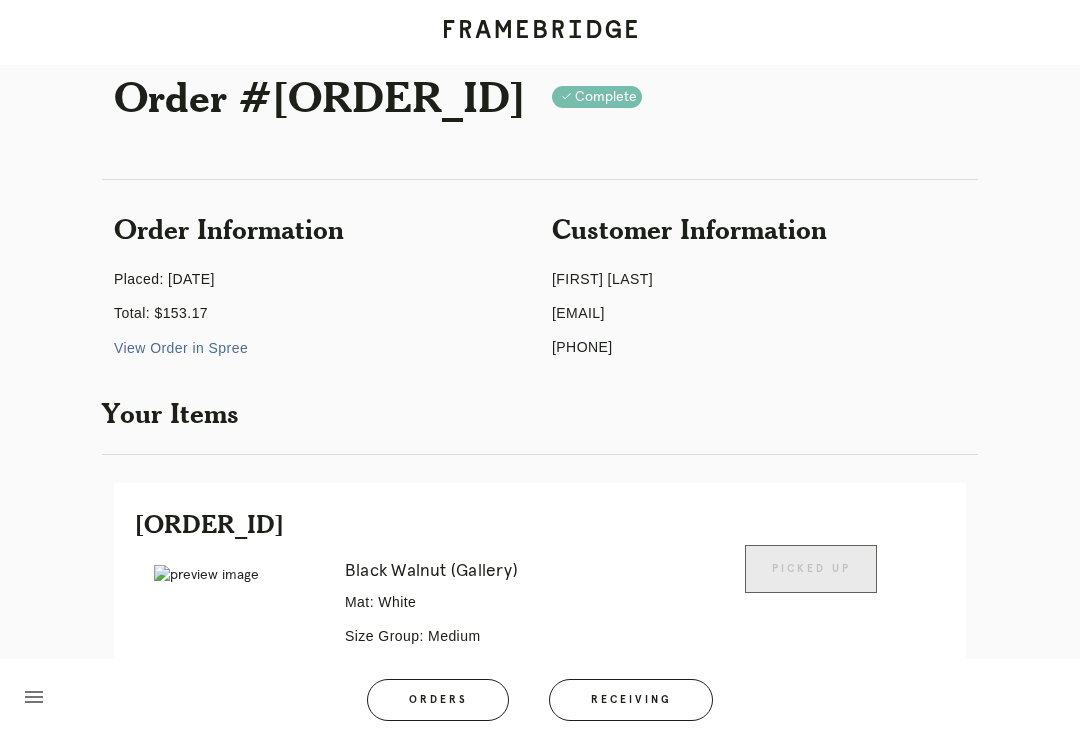click on "Receiving" at bounding box center [631, 700] 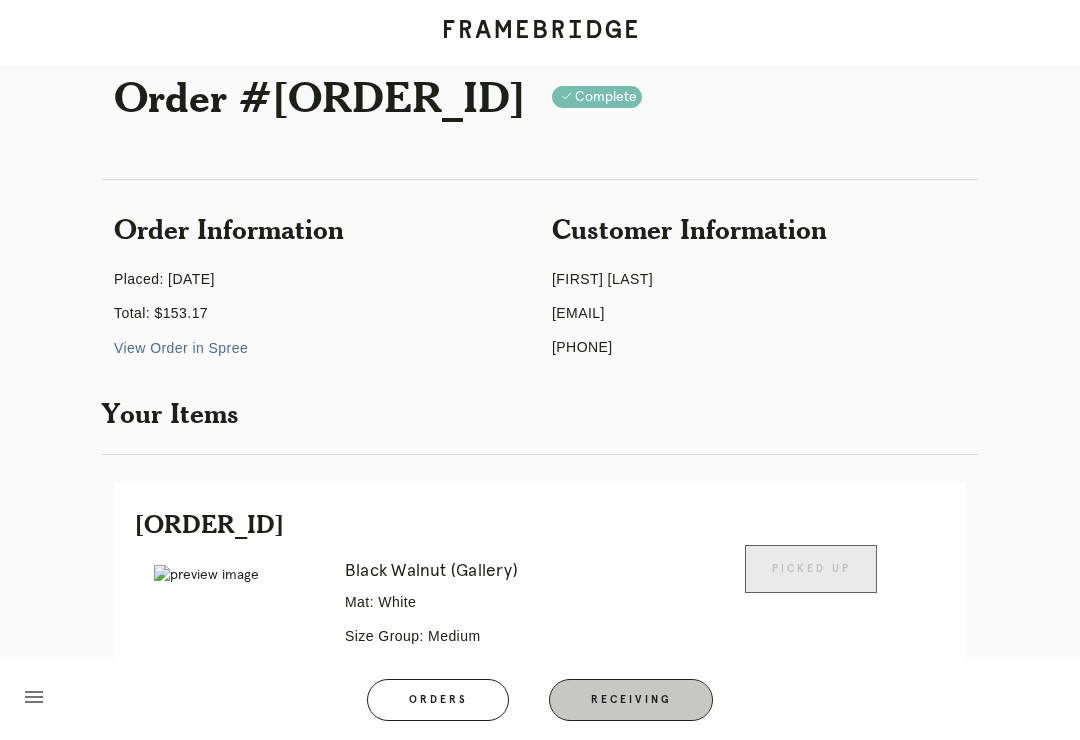 scroll, scrollTop: 31, scrollLeft: 0, axis: vertical 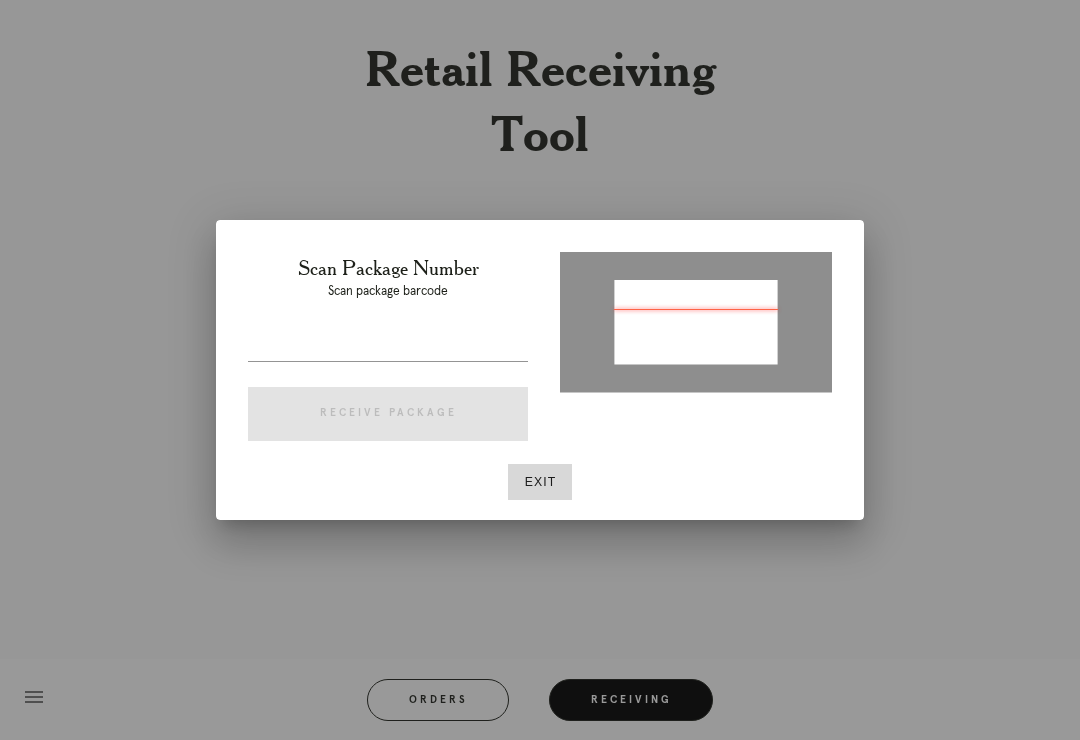 type on "P716167863358657" 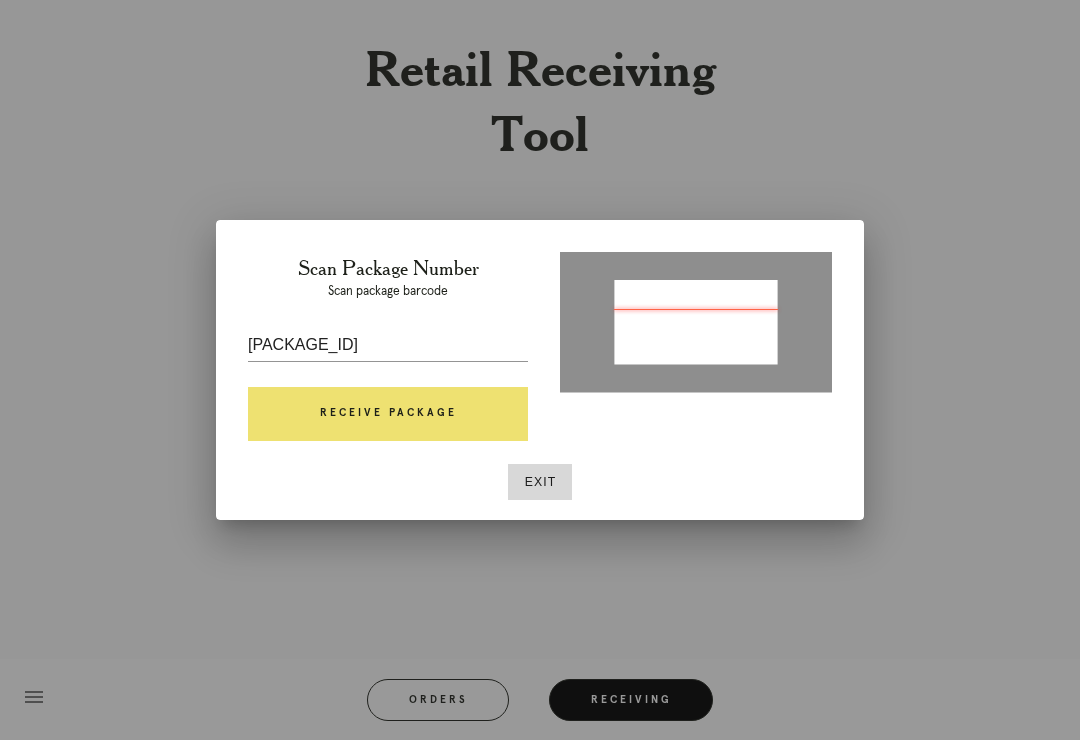 click on "Receive Package" at bounding box center (388, 414) 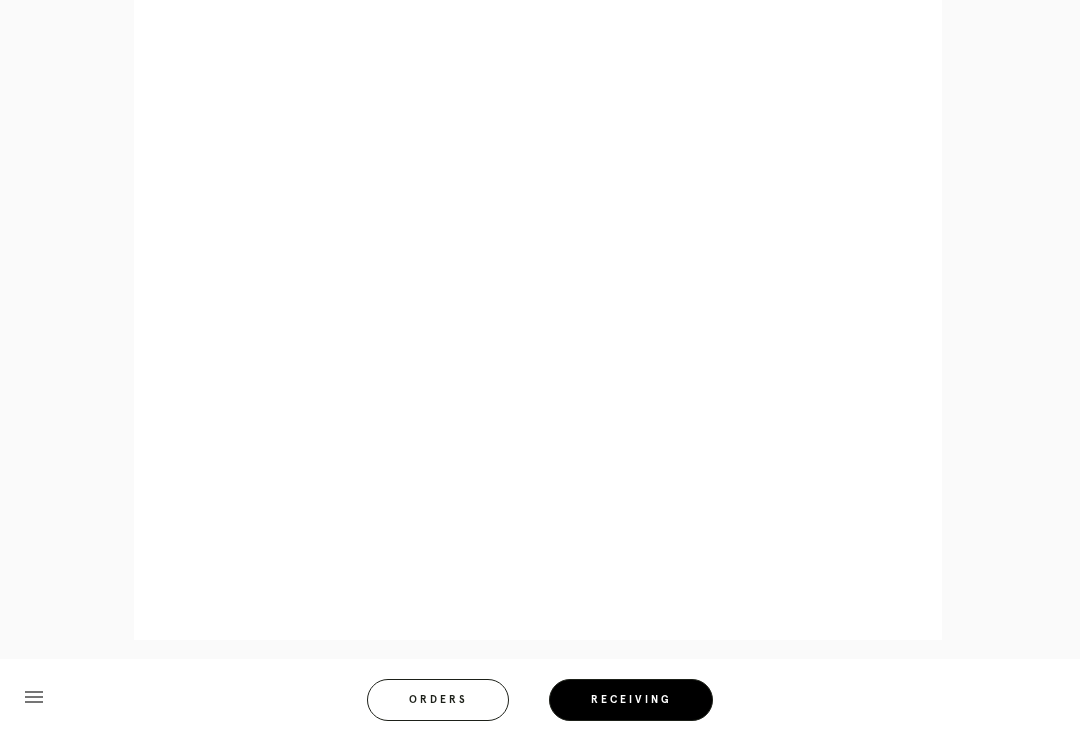 scroll, scrollTop: 896, scrollLeft: 0, axis: vertical 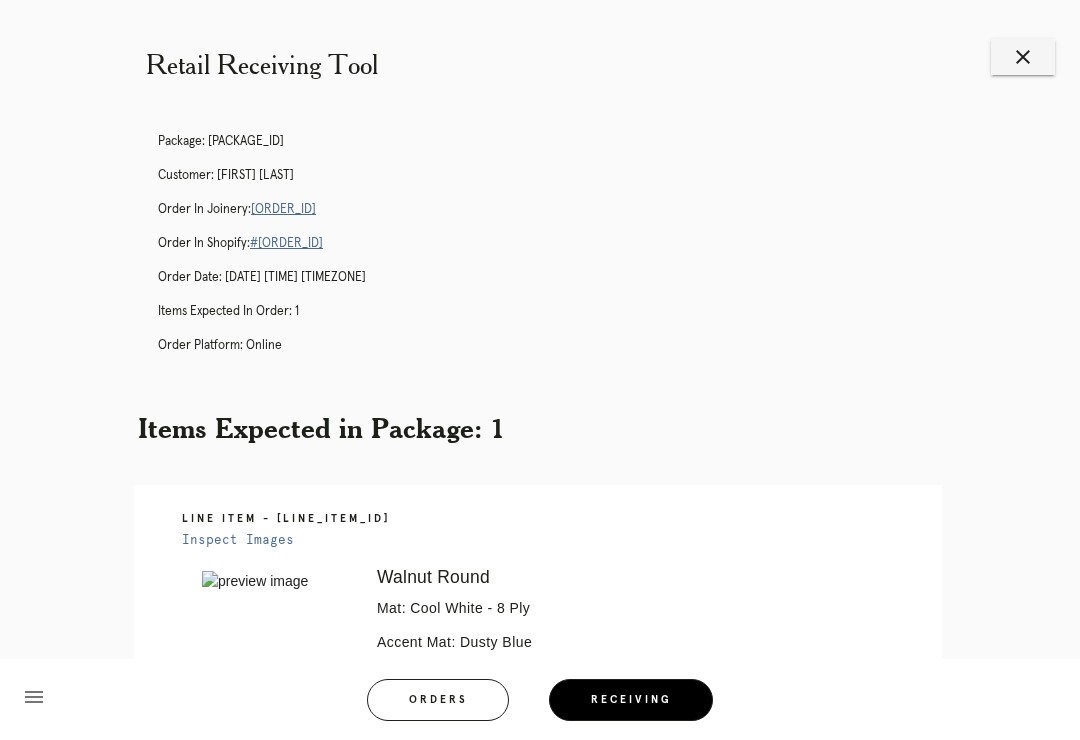 click on "Package: P716167863358657   Customer: Emma Rose
Order in Joinery:
R015370486
Order in Shopify:
#M761738679
Order Date:
07/23/2025  8:37 PM EDT
Items Expected in Order: 1   Order Platform: online" at bounding box center [560, 252] 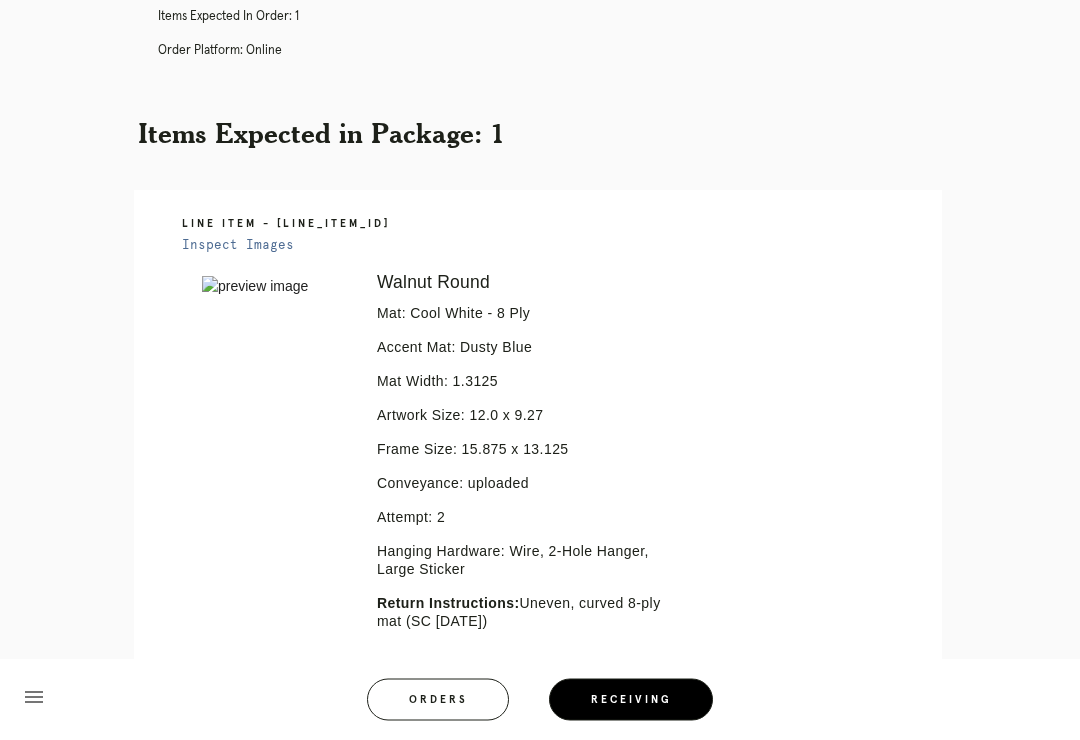 scroll, scrollTop: 374, scrollLeft: 0, axis: vertical 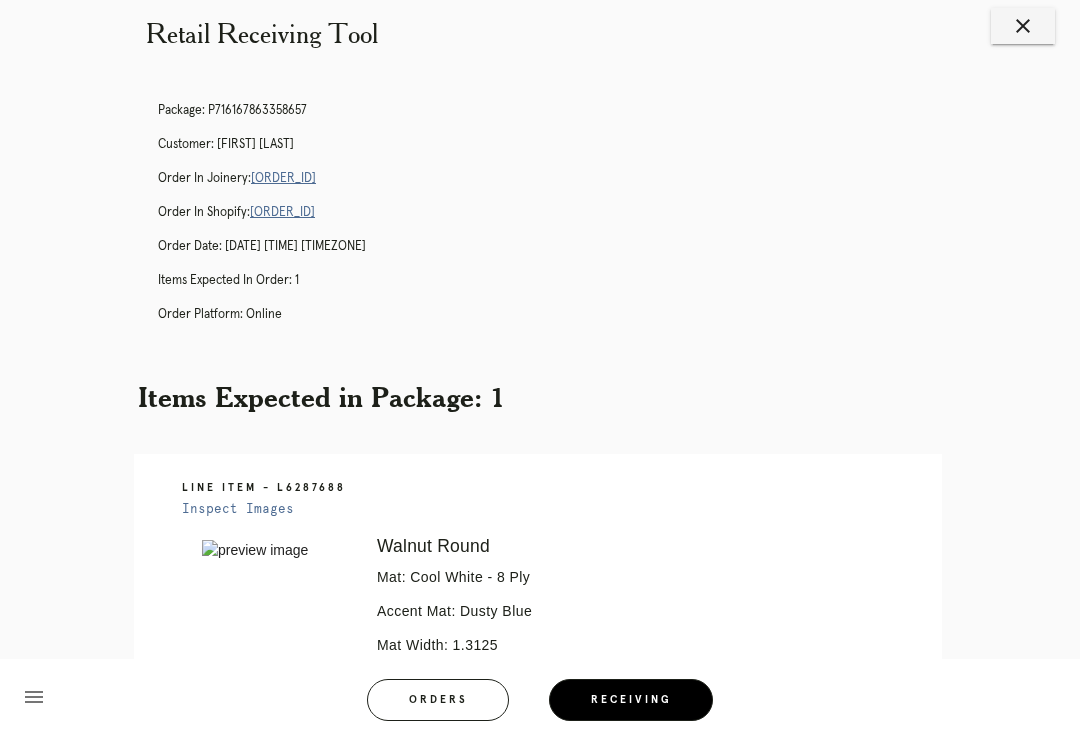 click on "close" at bounding box center [1023, 26] 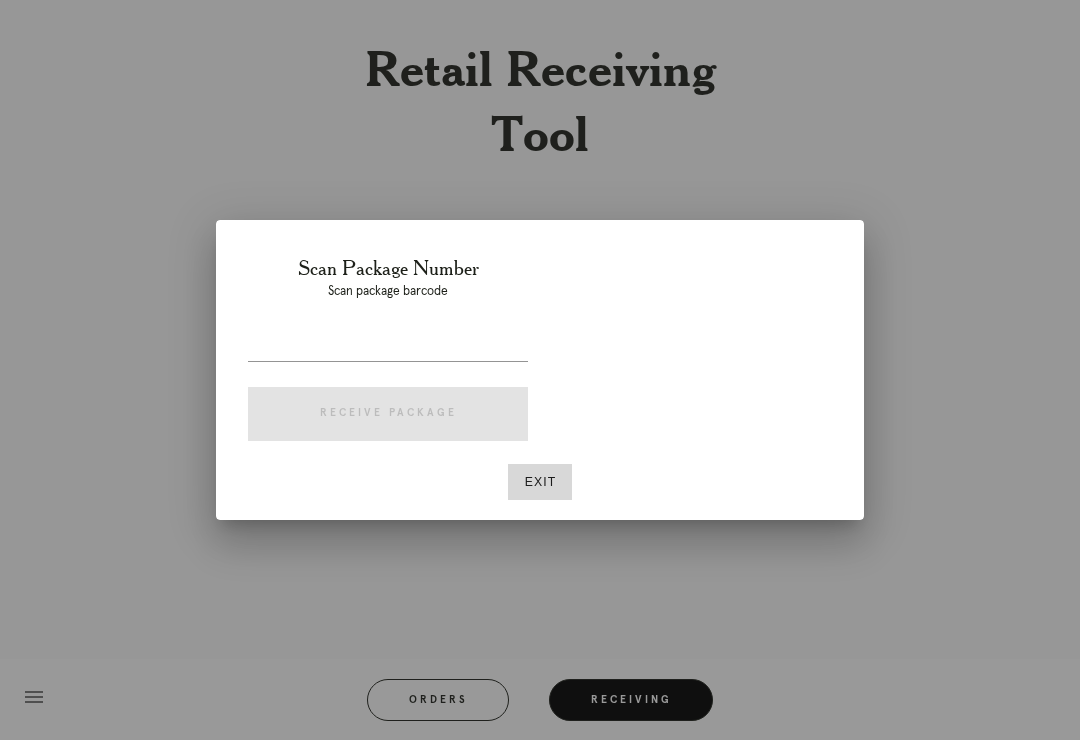 scroll, scrollTop: 31, scrollLeft: 0, axis: vertical 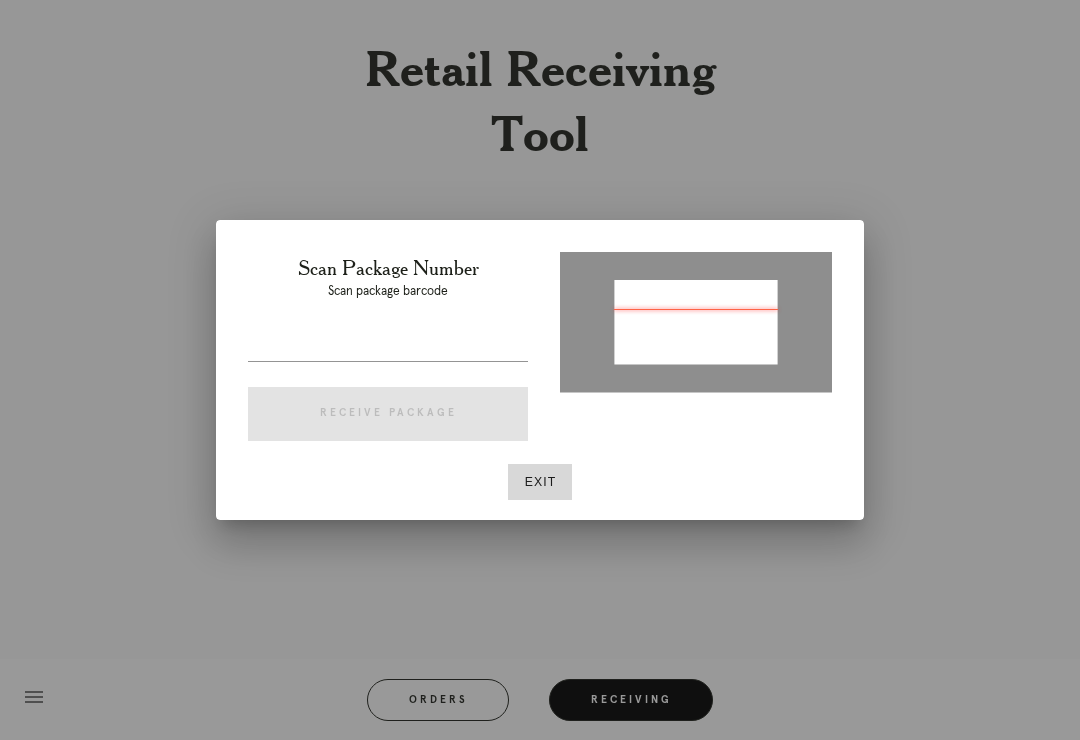 type on "[PHONE]" 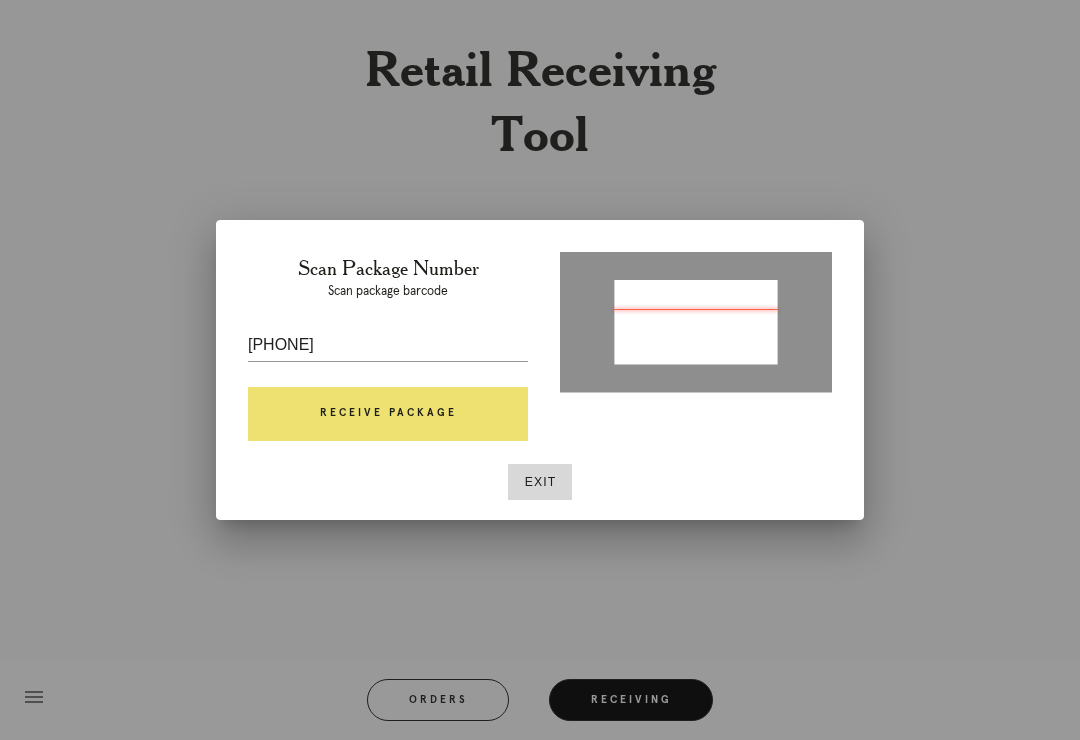 click on "Receive Package" at bounding box center [388, 414] 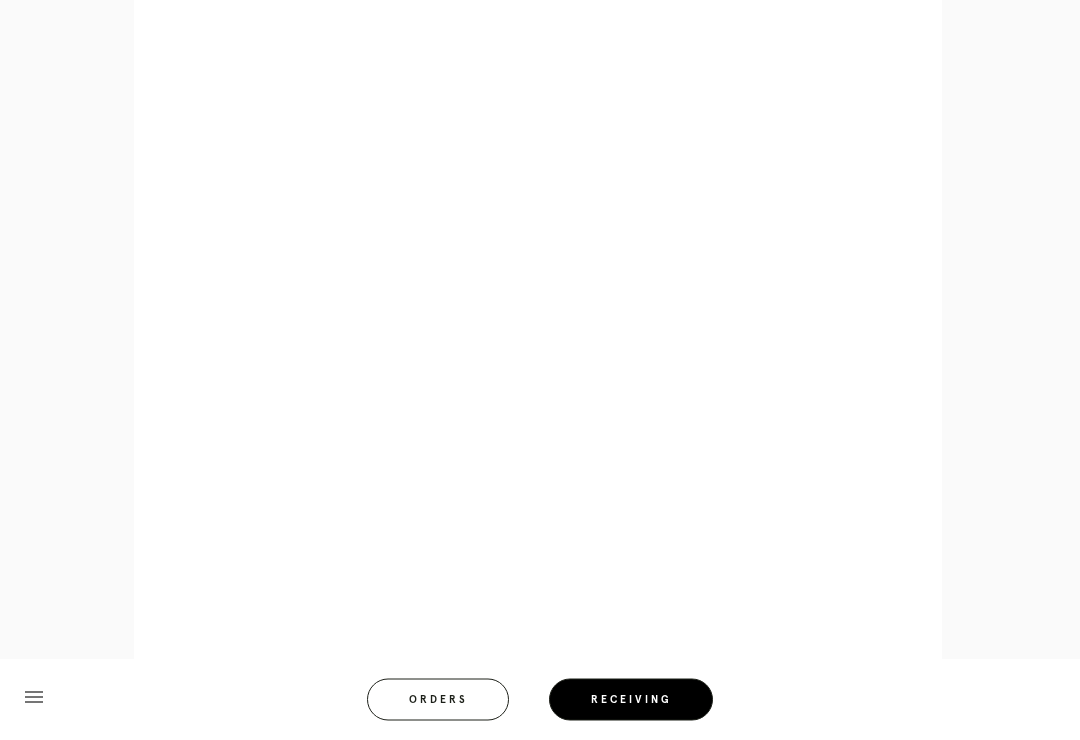 scroll, scrollTop: 882, scrollLeft: 0, axis: vertical 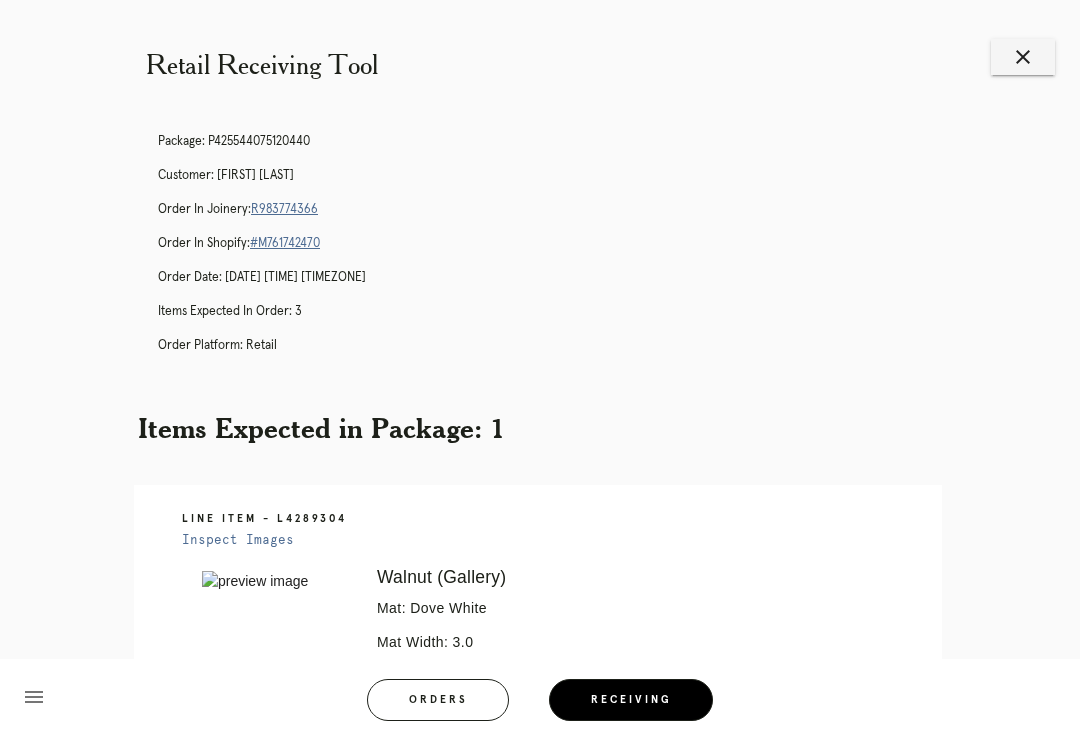 click on "Line Item - L4289304
Inspect Images
Error retreiving frame spec #9793009
Walnut (Gallery)
Mat: Dove White
Mat Width: 3.0
Artwork Size:
10.5
x
13.5
Frame Size:
17.75
x
20.75
Conveyance: shipped
Hanging Hardware: Wire, 2-Hole Hanger, Large Sticker
Instructions from Retail Associate:
Discard plastic sleeve (SC [DATE])
Ready for Pickup" at bounding box center [540, 760] 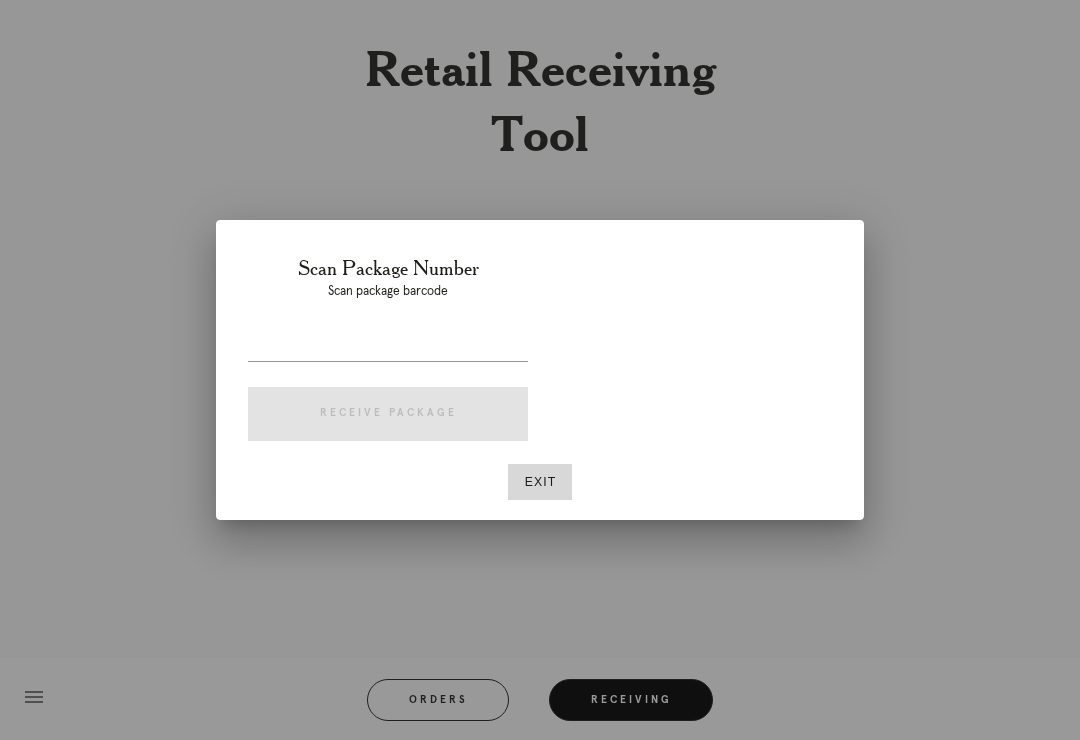 scroll, scrollTop: 0, scrollLeft: 0, axis: both 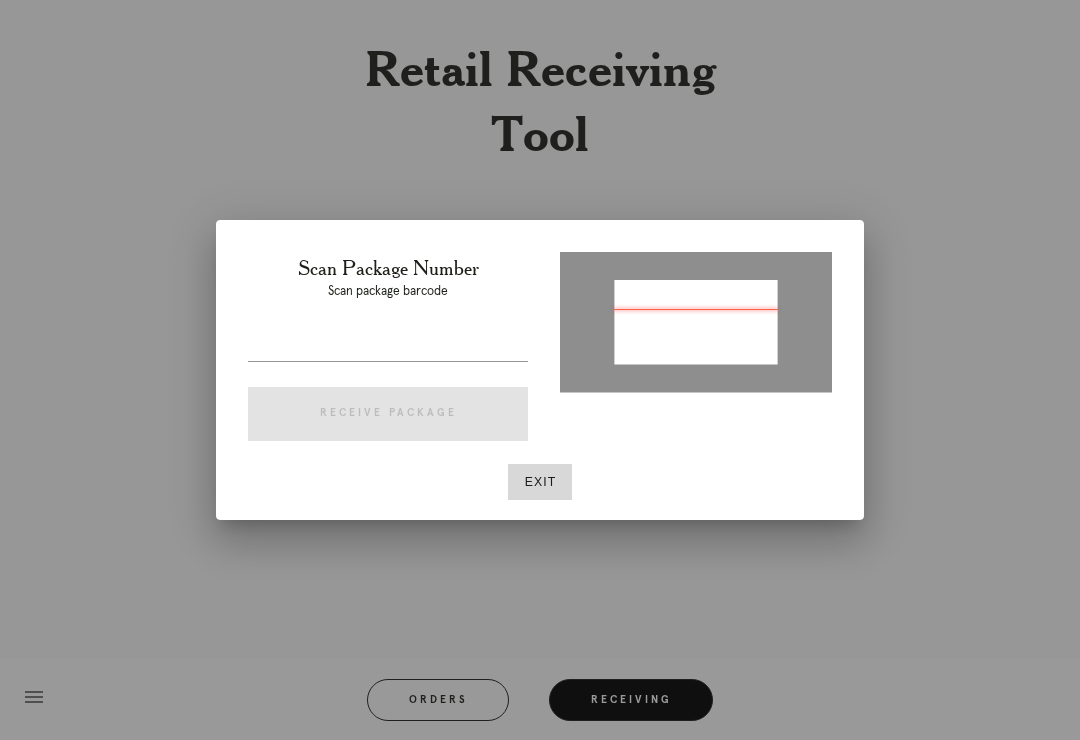 type on "[PACKAGE_ID]" 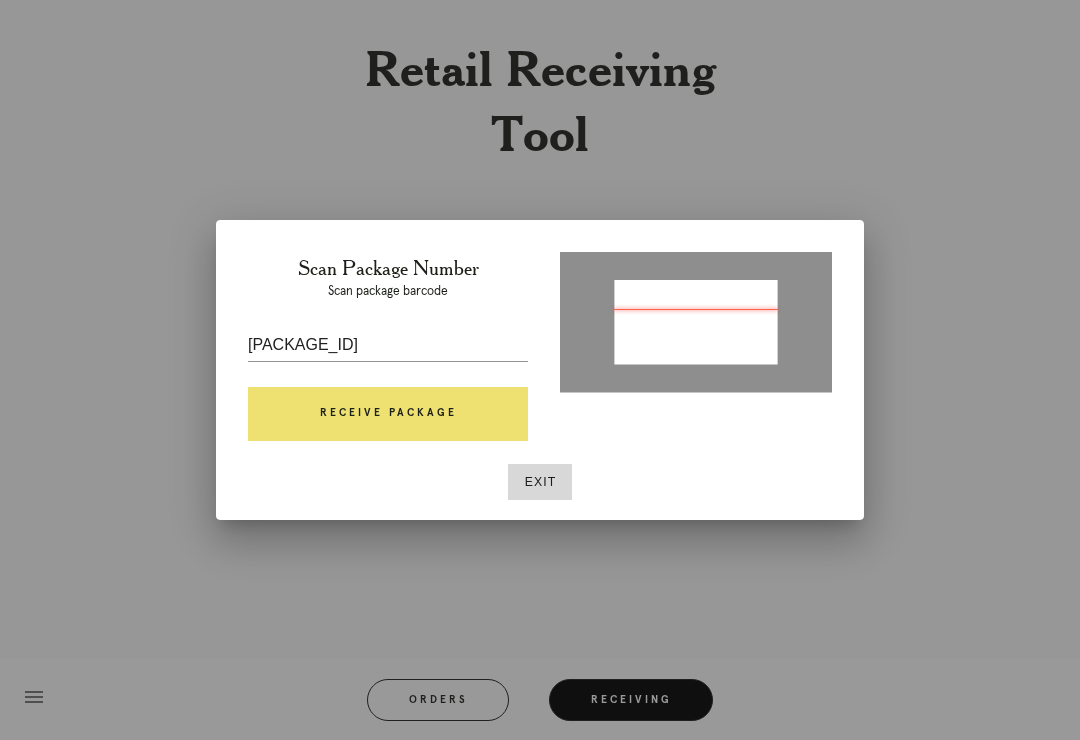 click on "Receive Package" at bounding box center (388, 414) 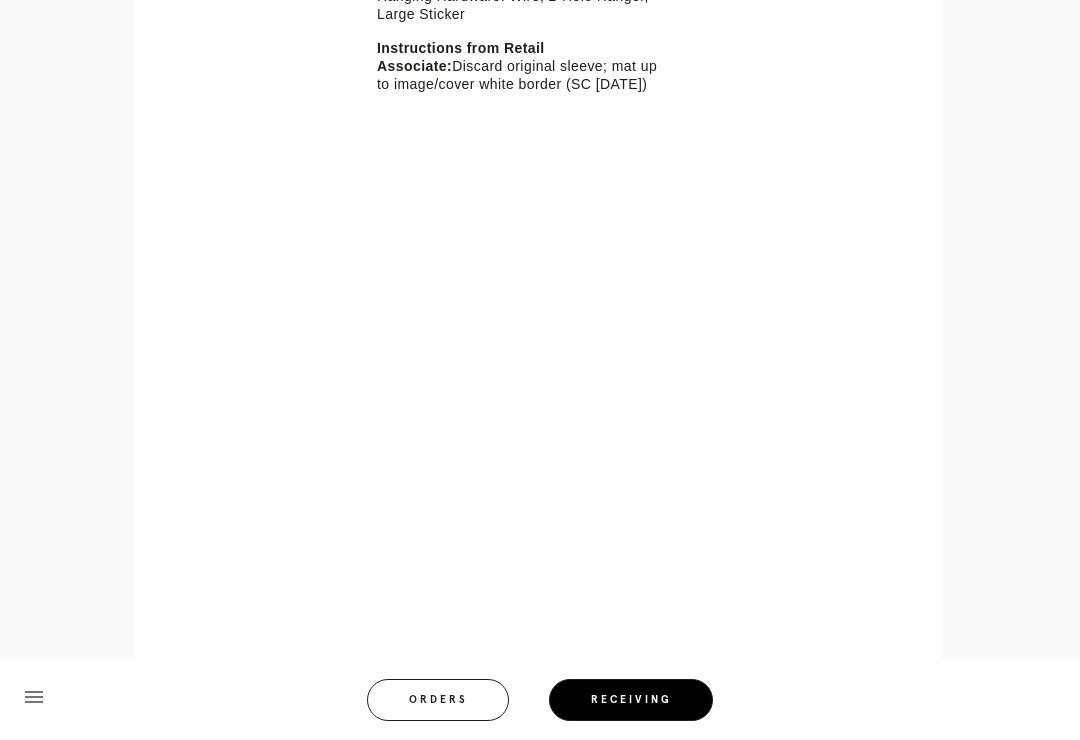 scroll, scrollTop: 876, scrollLeft: 0, axis: vertical 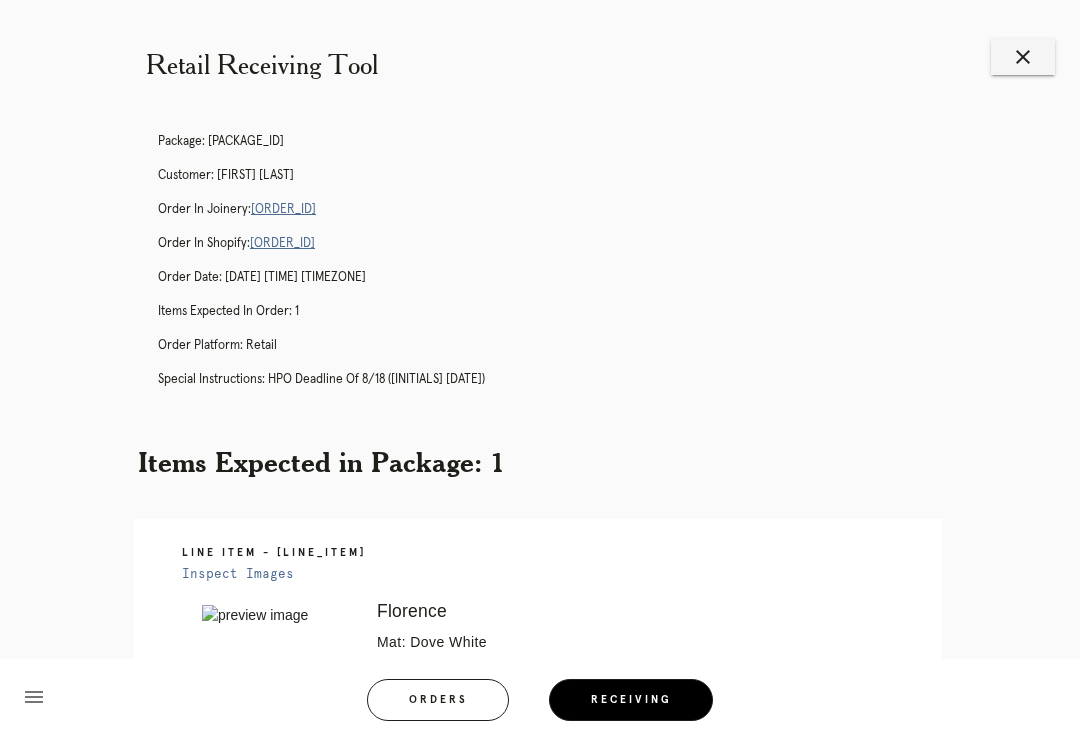 click on "Error retreiving frame spec #[NUMBER]
[CITY]
Mat: Dove White
Accent Mat: Dusty Blue
Mat Width: 2.8125
Artwork Size:
12.0
x
17.5
Frame Size:
19.125
x
24.625
Conveyance: shipped
Hanging Hardware: Wire, 2-Hole Hanger, Large Sticker
Instructions from Retail Associate:
Ready for Pickup" at bounding box center [540, 624] 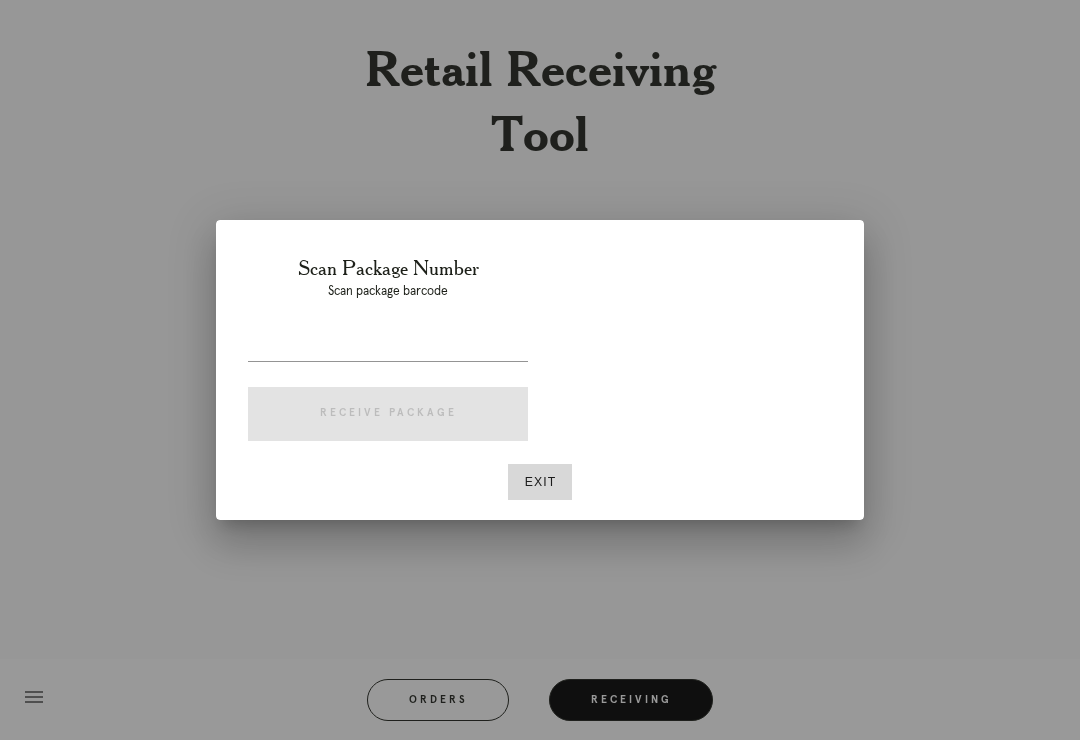 scroll, scrollTop: 0, scrollLeft: 0, axis: both 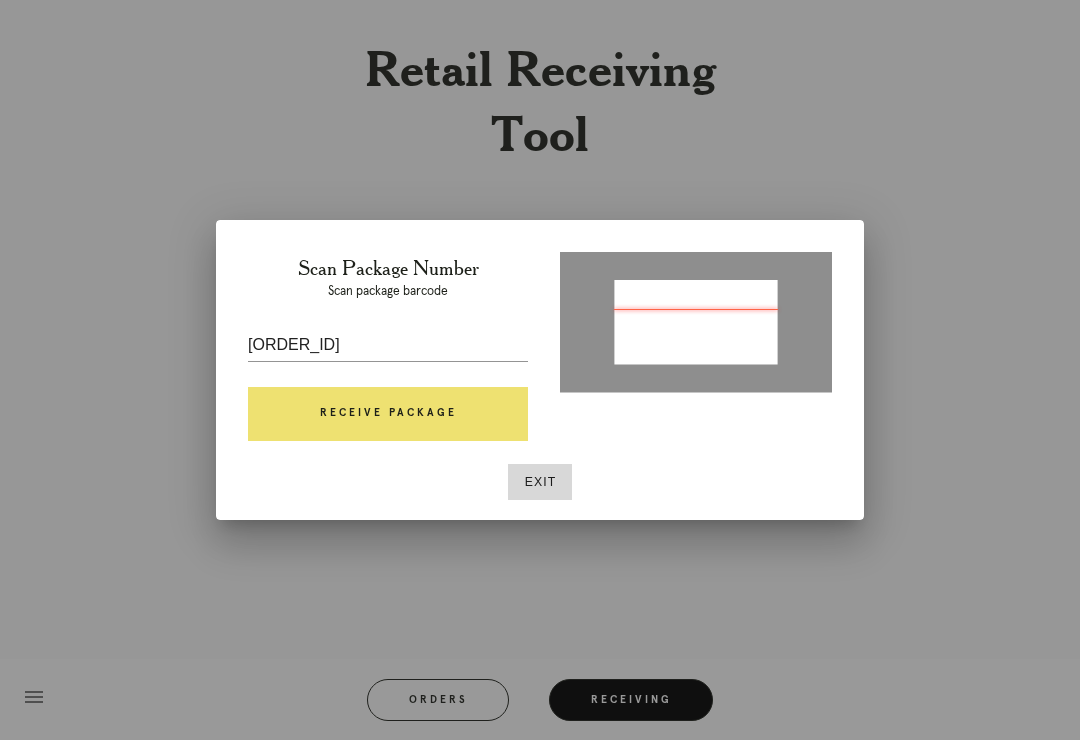 type on "[ORDER_ID]" 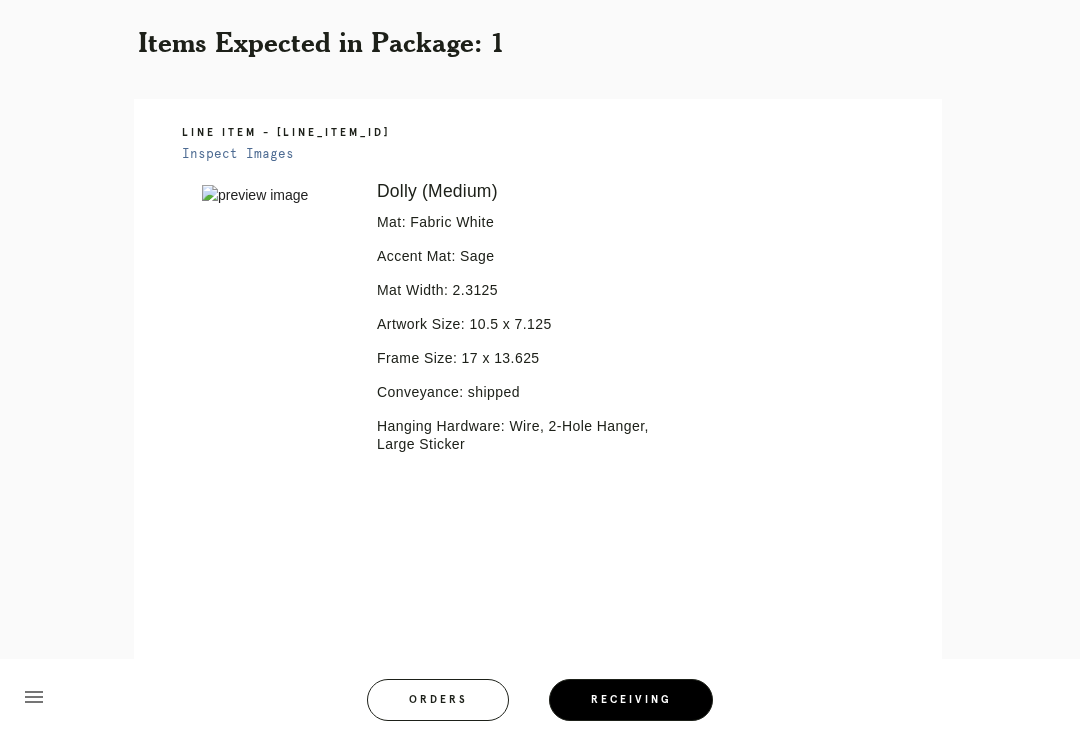 scroll, scrollTop: 416, scrollLeft: 0, axis: vertical 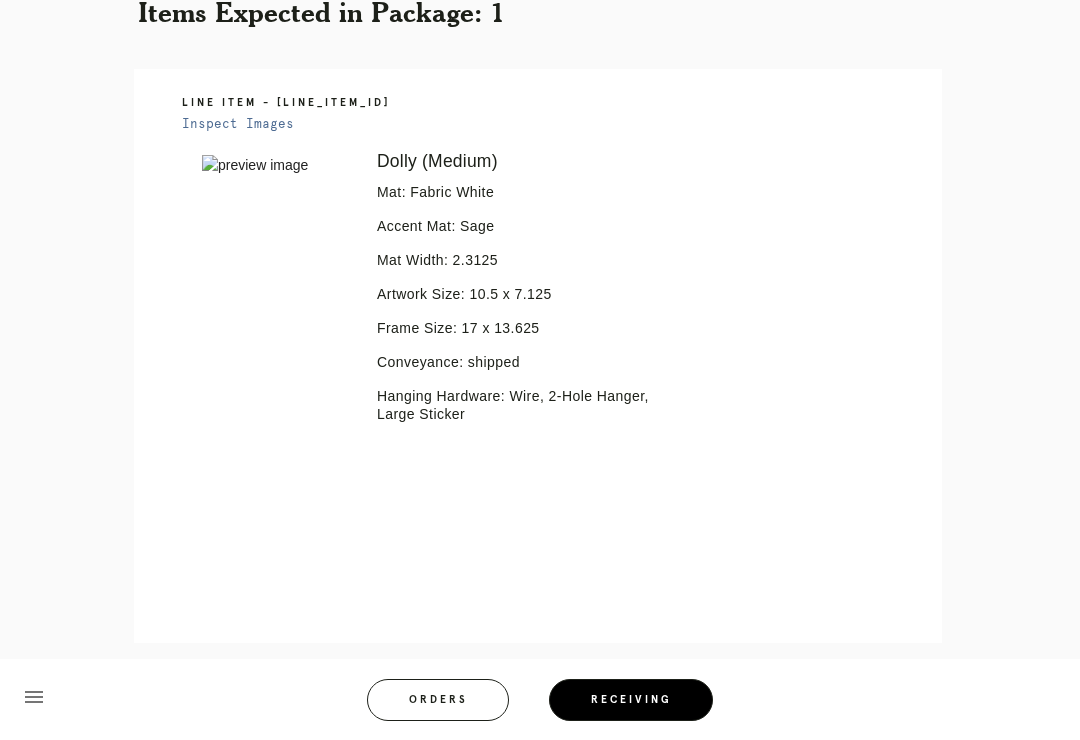 click on "menu
Orders
Receiving
Logged in as:   samuel.carlos@framebridge.com   Mosaic District
Logout" at bounding box center (540, 706) 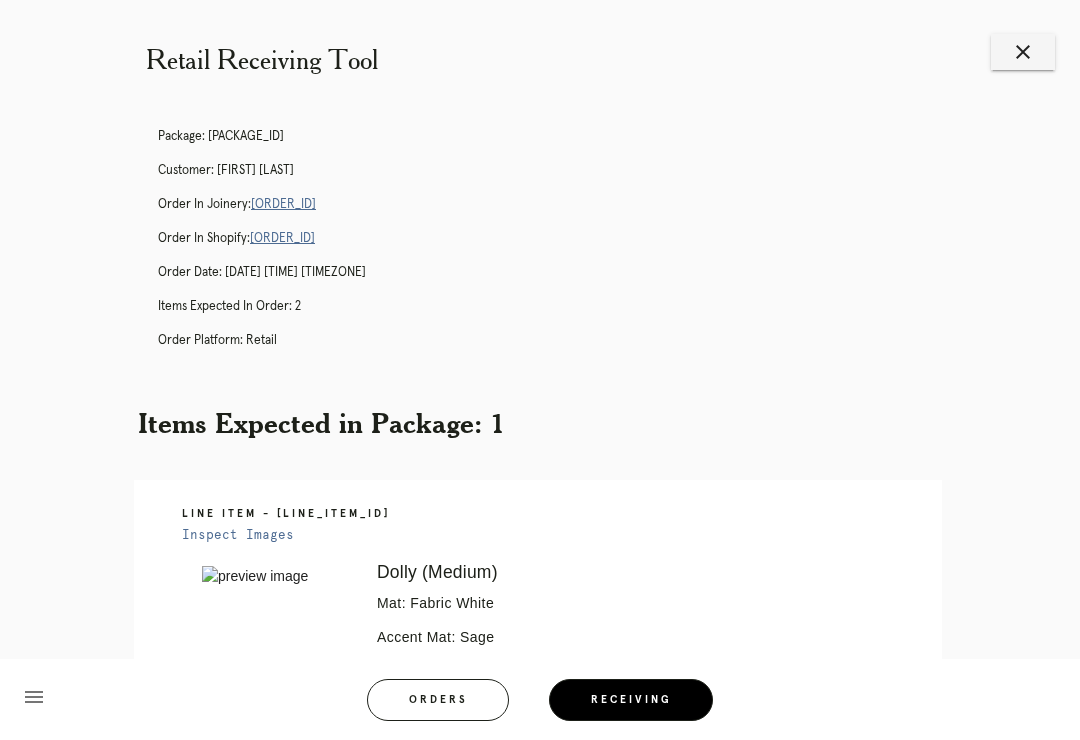 scroll, scrollTop: 4, scrollLeft: 0, axis: vertical 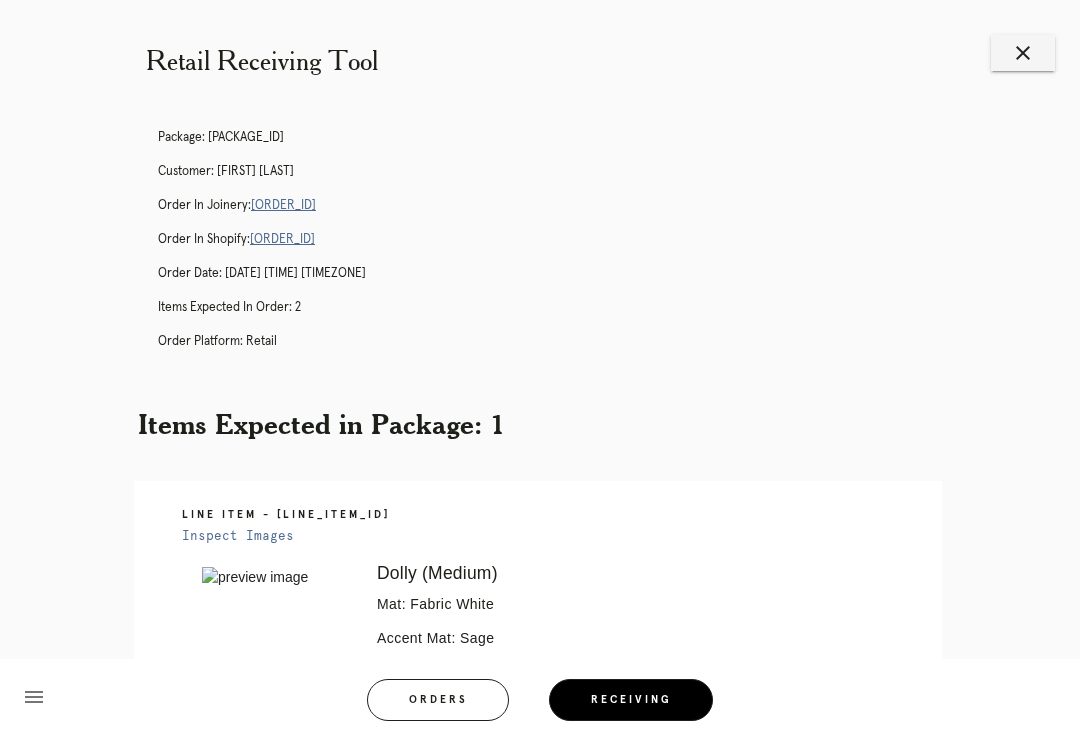 click on "Retail Receiving Tool   close   Package: P891651925834811   Customer: Katie Lewis
Order in Joinery:
R660546191
Order in Shopify:
#M761741561
Order Date:
07/28/2025  1:14 PM EDT
Items Expected in Order: 2   Order Platform: retail     Items Expected in Package:  1
Line Item - L9388006
Inspect Images
Error retreiving frame spec #9786997
Dolly (Medium)
Mat: Fabric White
Accent Mat: Sage
Mat Width: 2.3125
Artwork Size:
10.5
x
7.125
Frame Size:
17
x
13.625
Conveyance: shipped
Hanging Hardware: Wire, 2-Hole Hanger, Large Sticker
menu
Orders
Receiving
Logged in as:   samuel.carlos@framebridge.com   Mosaic District" at bounding box center [540, 589] 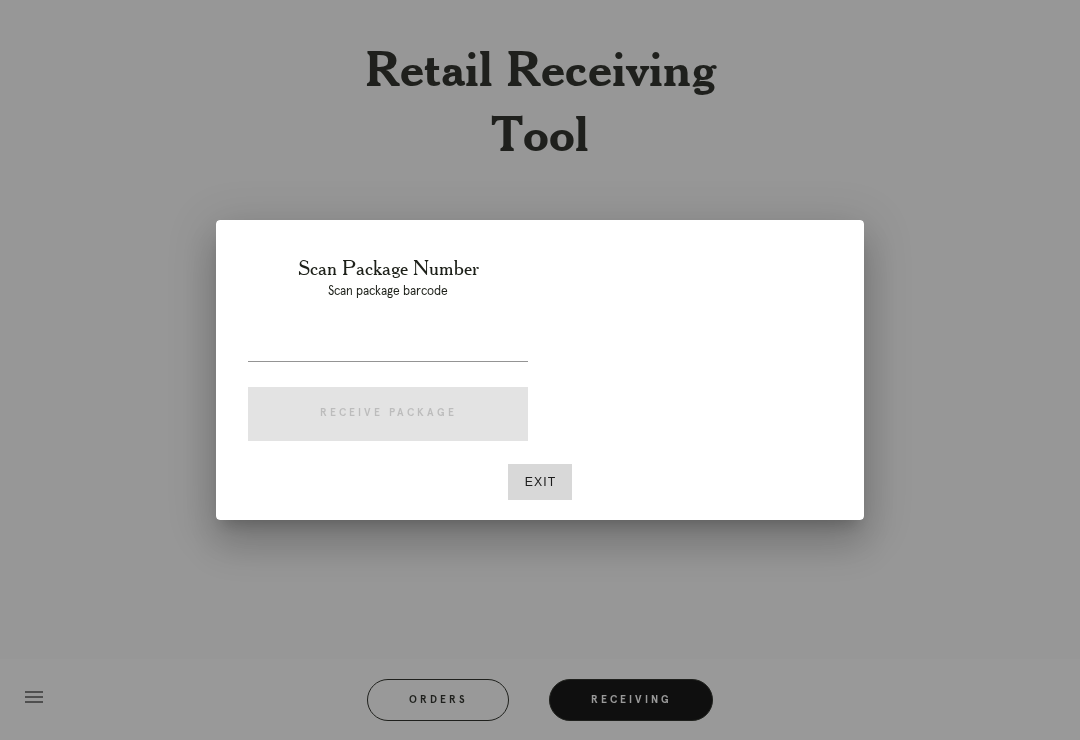 scroll, scrollTop: 4, scrollLeft: 0, axis: vertical 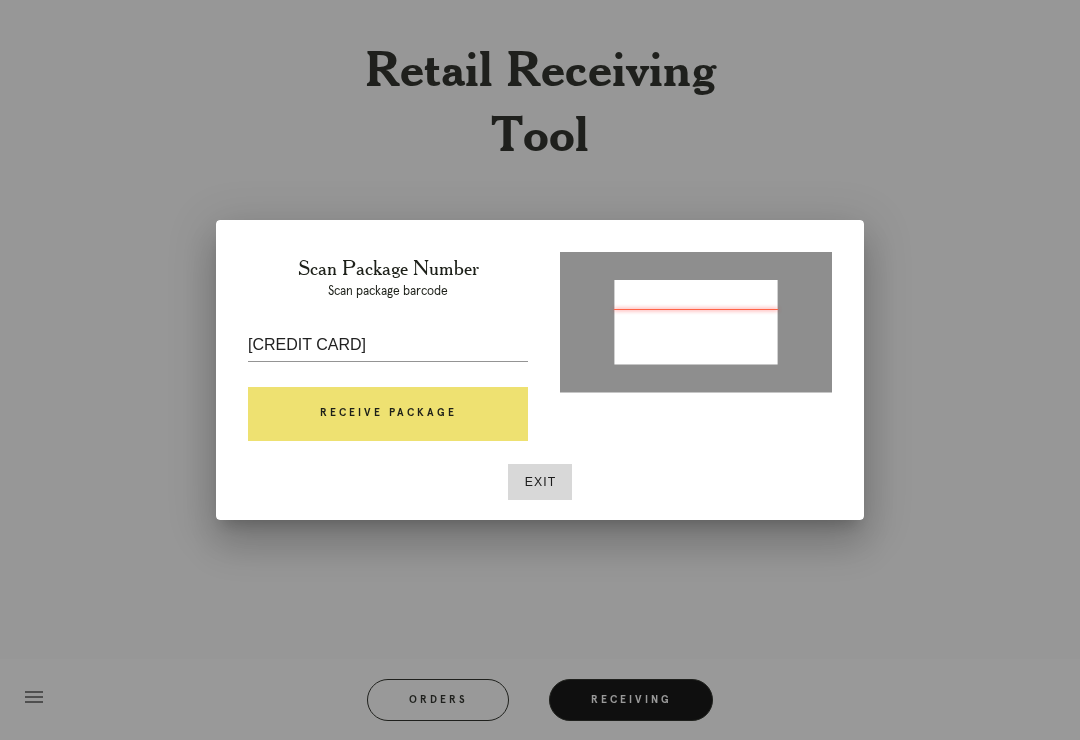click on "Receive Package" at bounding box center (388, 414) 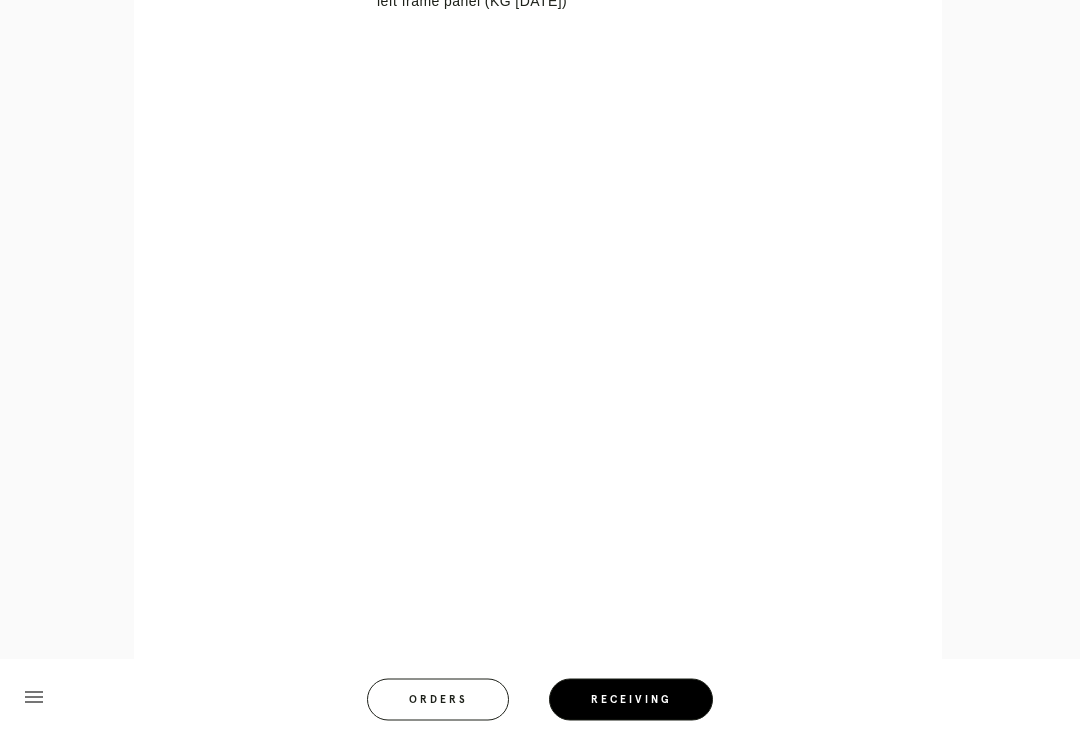 scroll, scrollTop: 873, scrollLeft: 0, axis: vertical 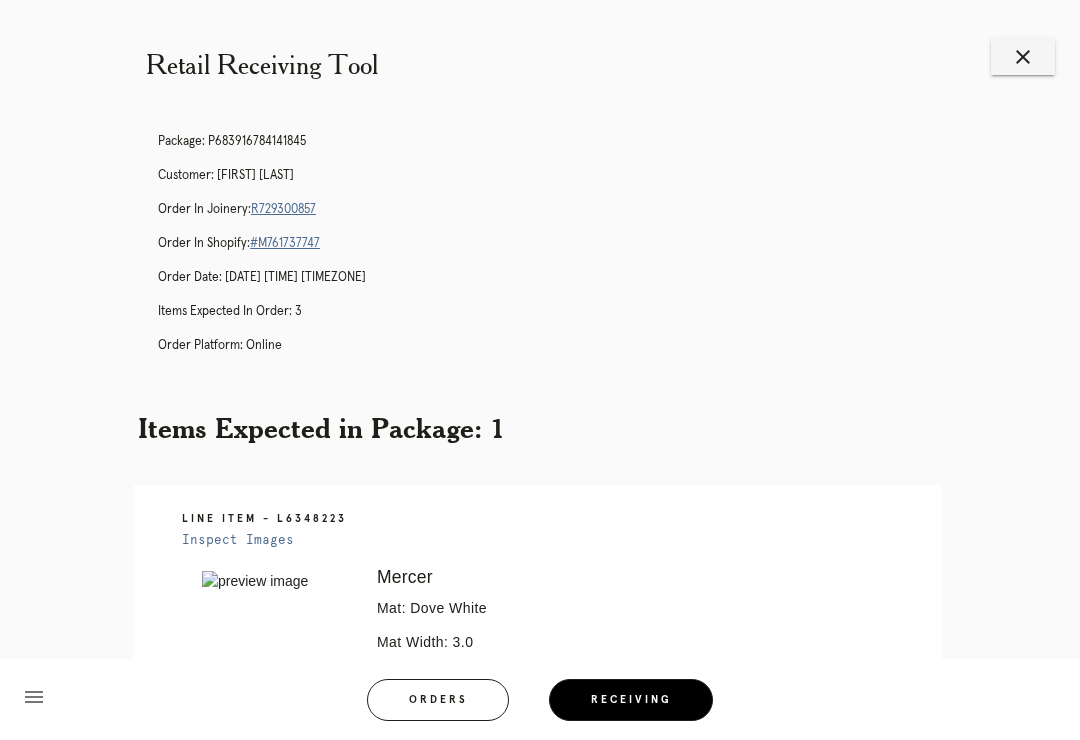 click on "Package: P683916784141845   Customer: Adam Bullock
Order in Joinery:
R729300857
Order in Shopify:
#M761737747
Order Date:
07/22/2025 12:23 PM EDT
Items Expected in Order: 3   Order Platform: online" at bounding box center [560, 252] 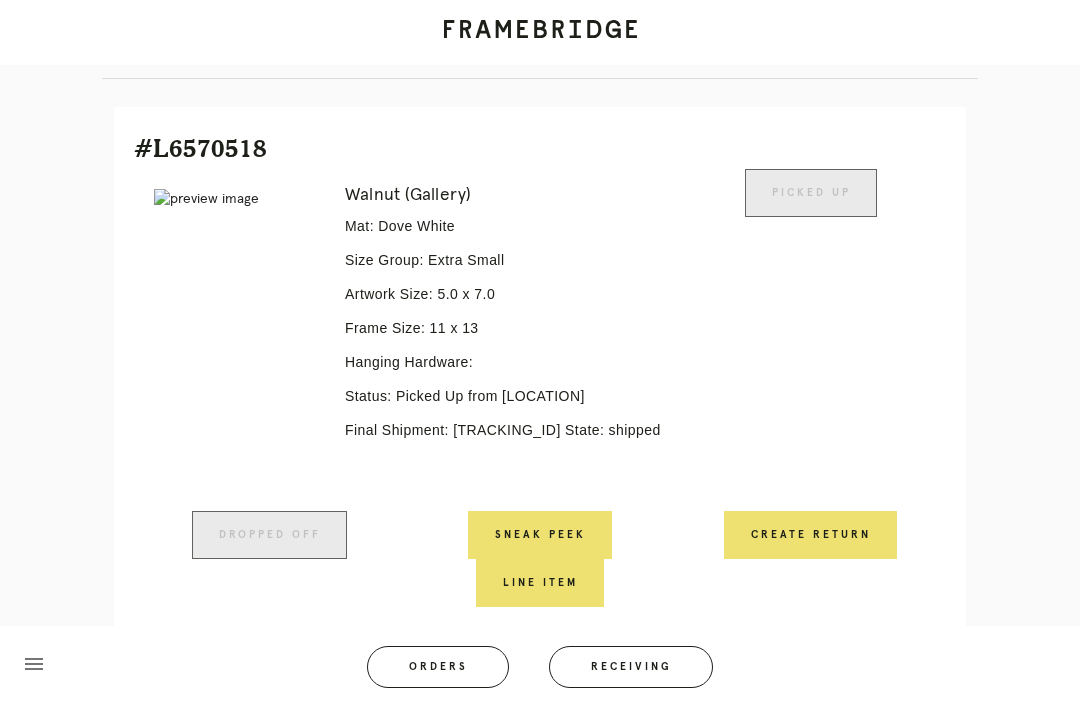 scroll, scrollTop: 341, scrollLeft: 0, axis: vertical 